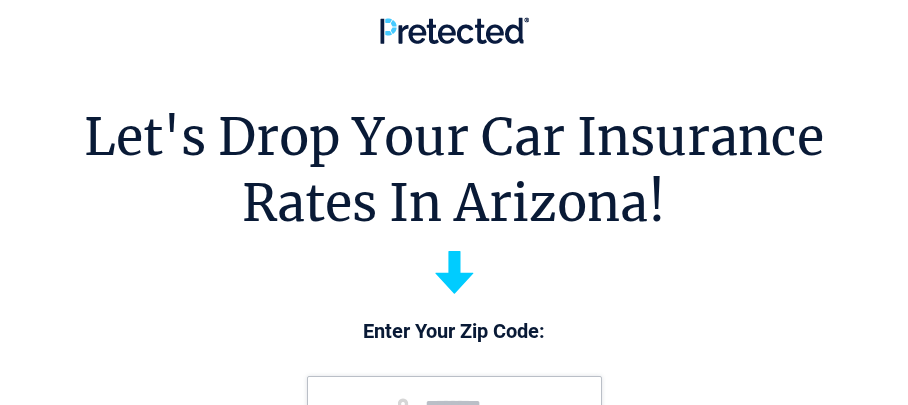 scroll, scrollTop: 0, scrollLeft: 0, axis: both 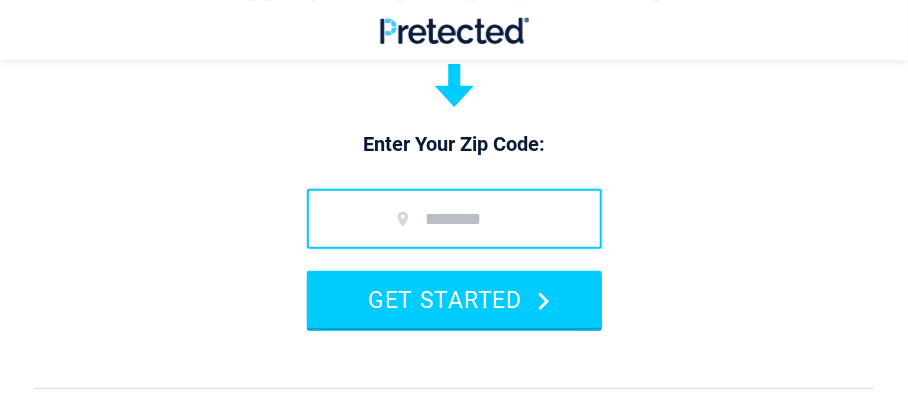 click at bounding box center (454, 219) 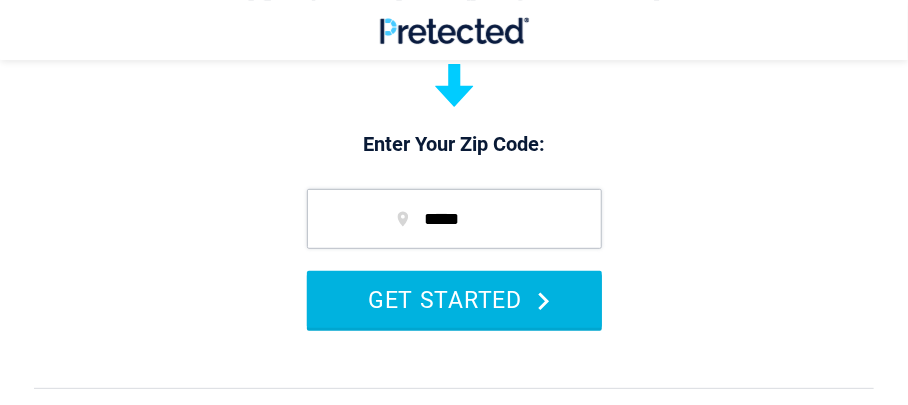 click on "GET STARTED" at bounding box center (454, 299) 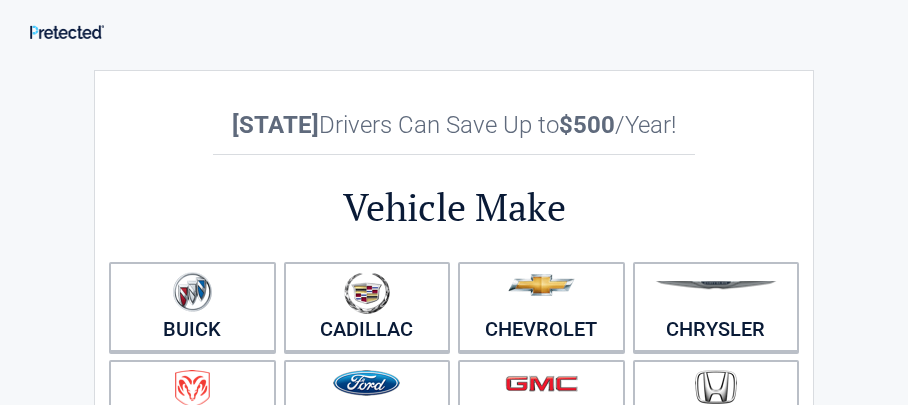 scroll, scrollTop: 0, scrollLeft: 0, axis: both 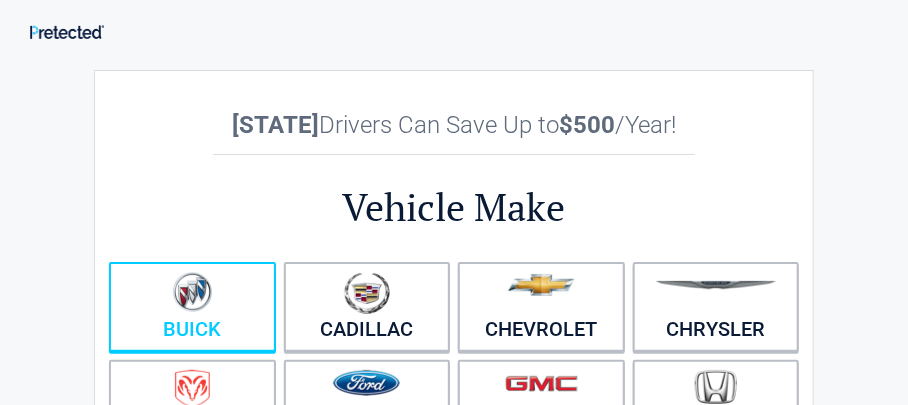 click at bounding box center (192, 294) 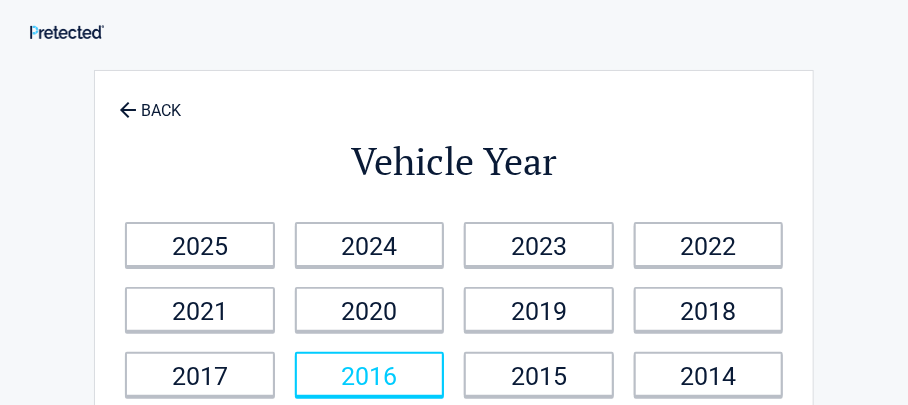 click on "2016" at bounding box center [370, 374] 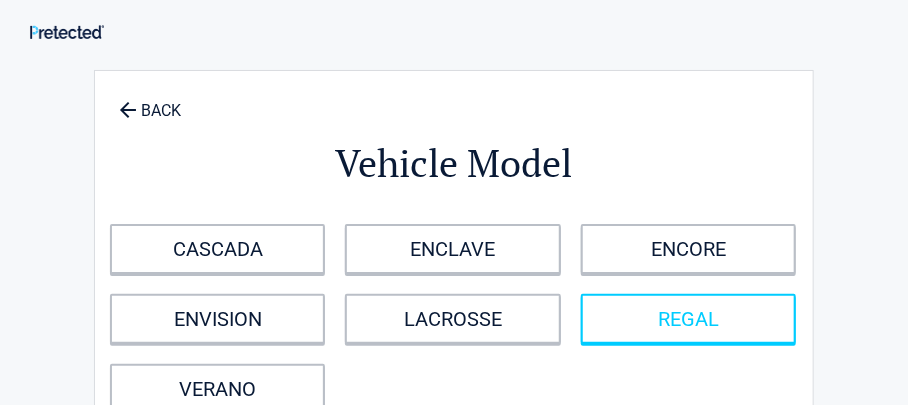 click on "REGAL" at bounding box center (688, 319) 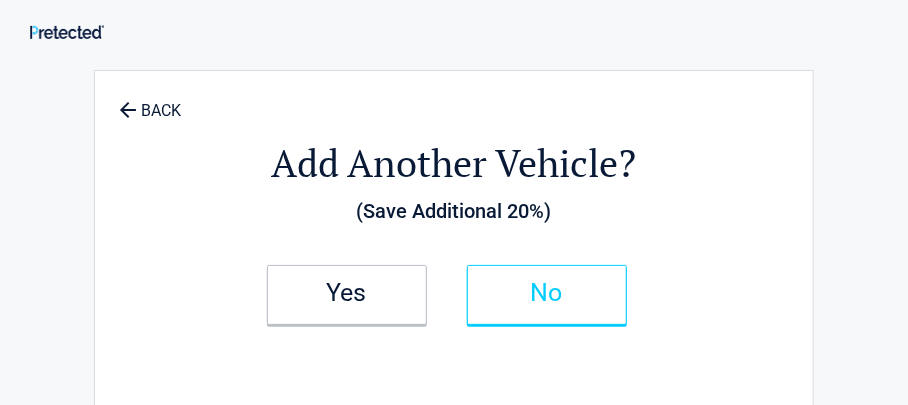 click on "No" at bounding box center [547, 293] 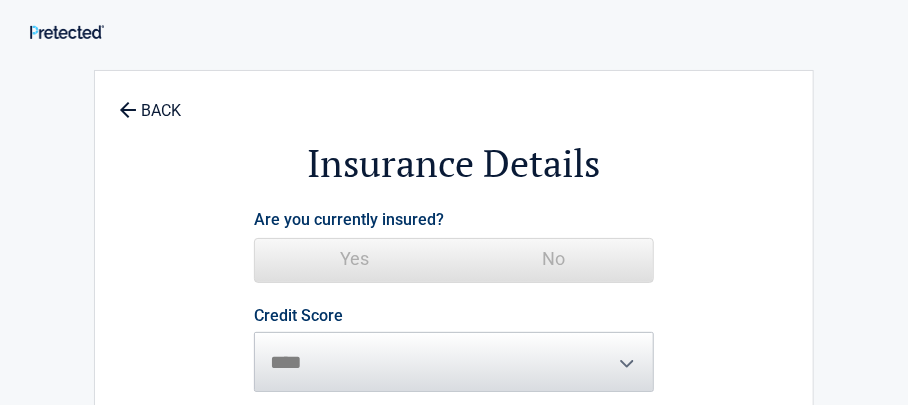 click on "No" at bounding box center [553, 259] 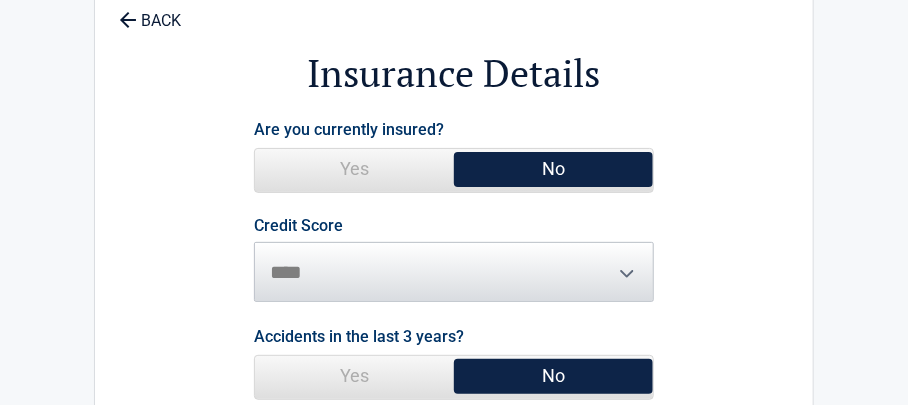 scroll, scrollTop: 94, scrollLeft: 0, axis: vertical 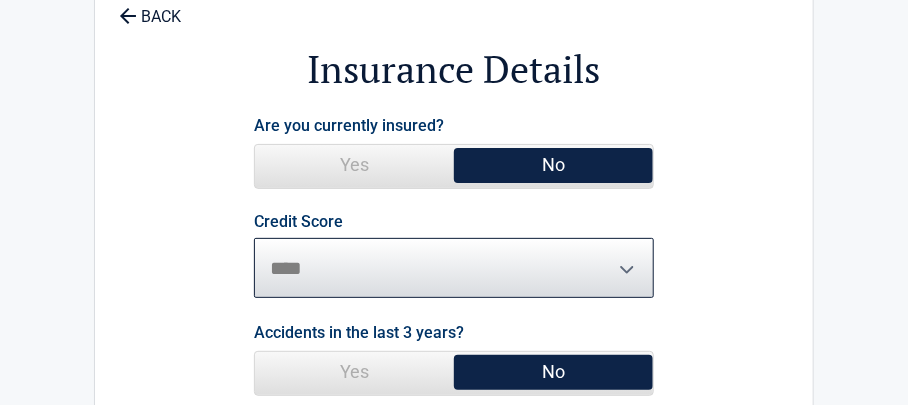 click on "*********
****
*******
****" at bounding box center (454, 268) 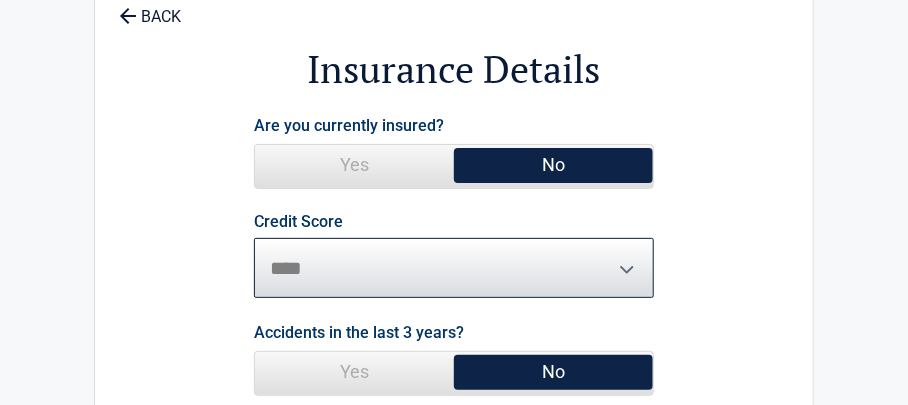 select on "*******" 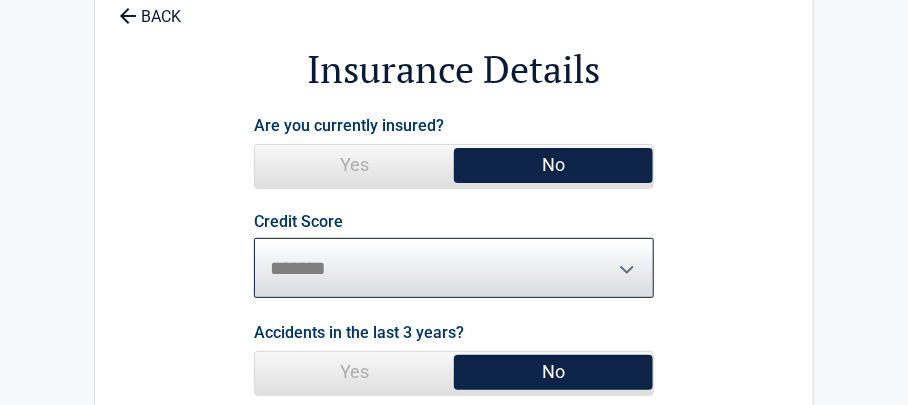 click on "*********
****
*******
****" at bounding box center [454, 268] 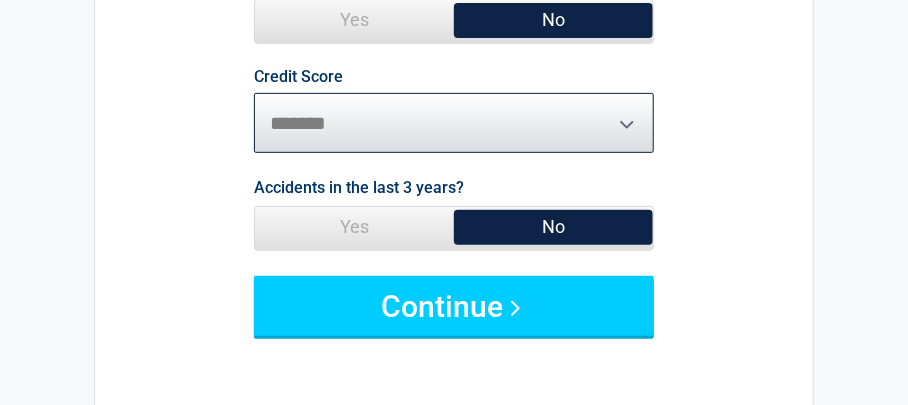 scroll, scrollTop: 243, scrollLeft: 0, axis: vertical 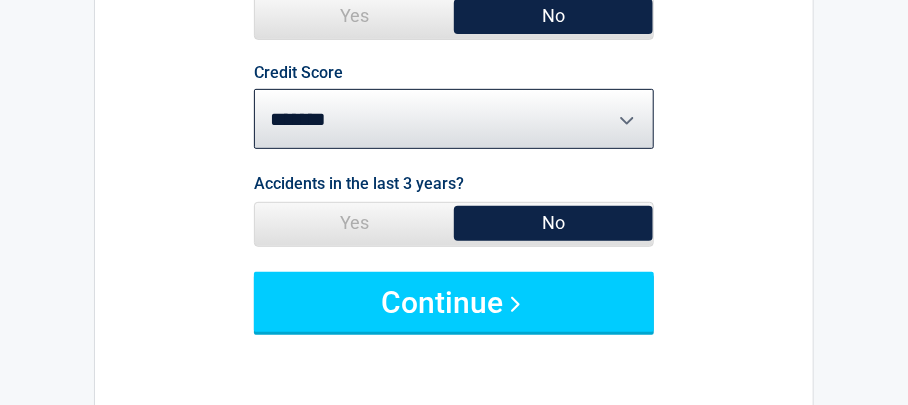 click on "No" at bounding box center [553, 223] 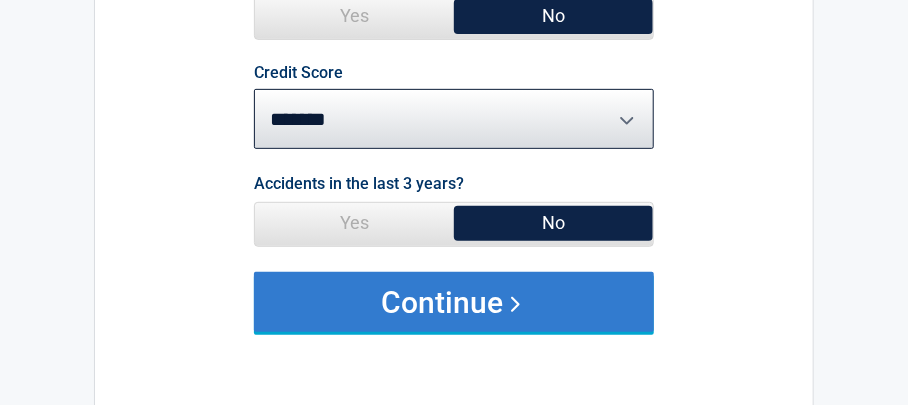 click on "Continue" at bounding box center [454, 302] 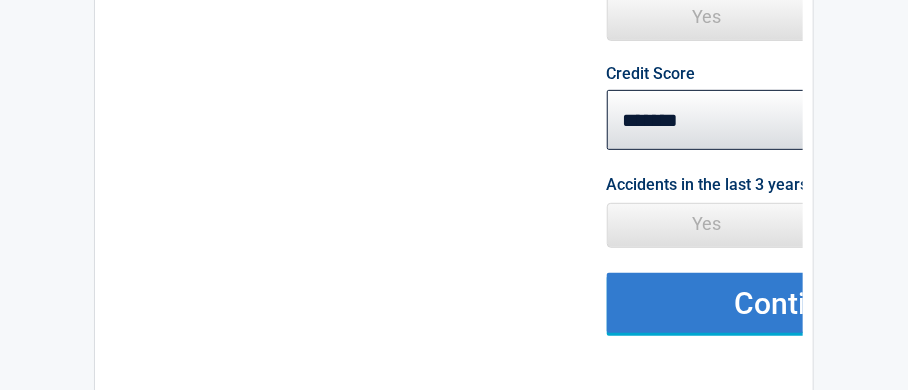click on "**********" at bounding box center (454, 136) 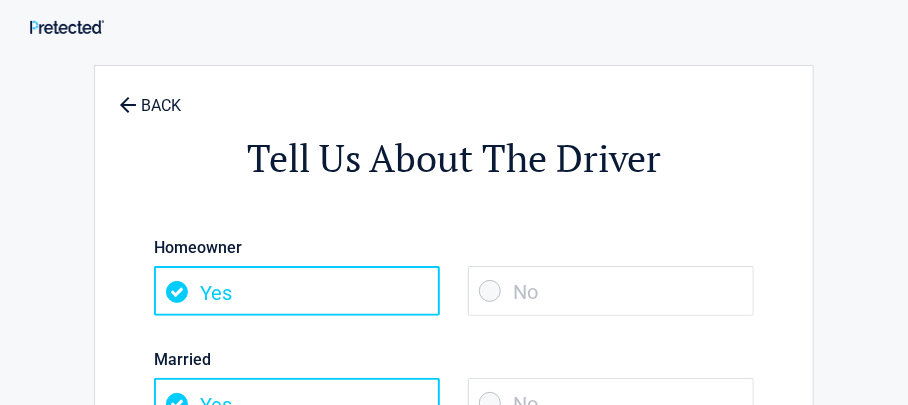 scroll, scrollTop: 0, scrollLeft: 0, axis: both 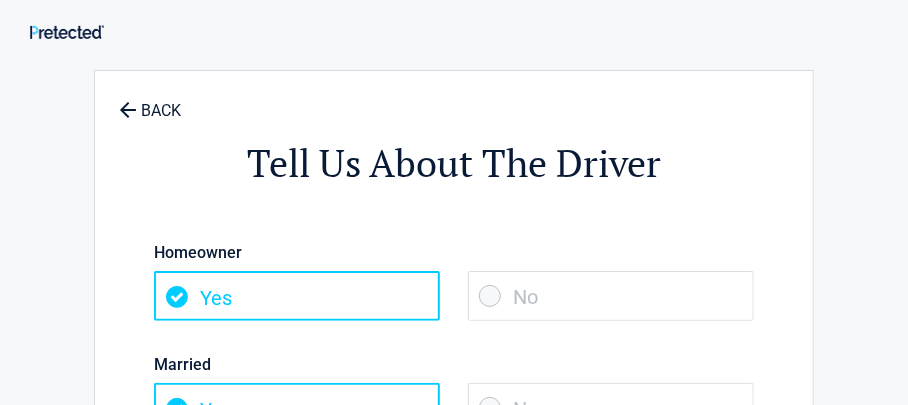 click on "No" at bounding box center [611, 296] 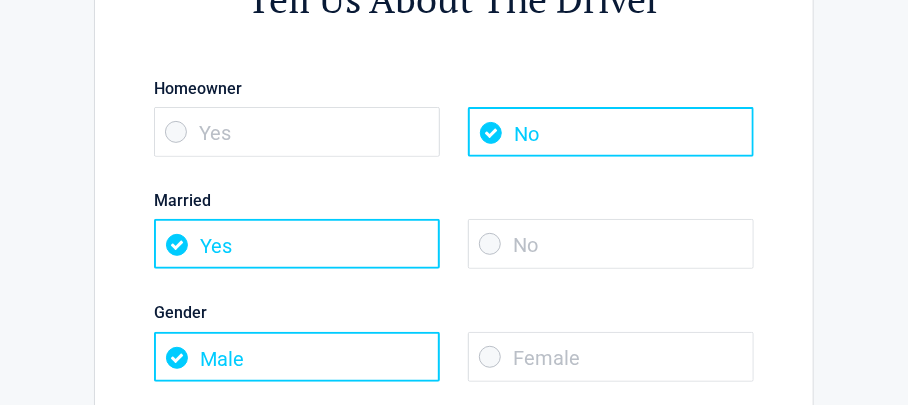 scroll, scrollTop: 164, scrollLeft: 0, axis: vertical 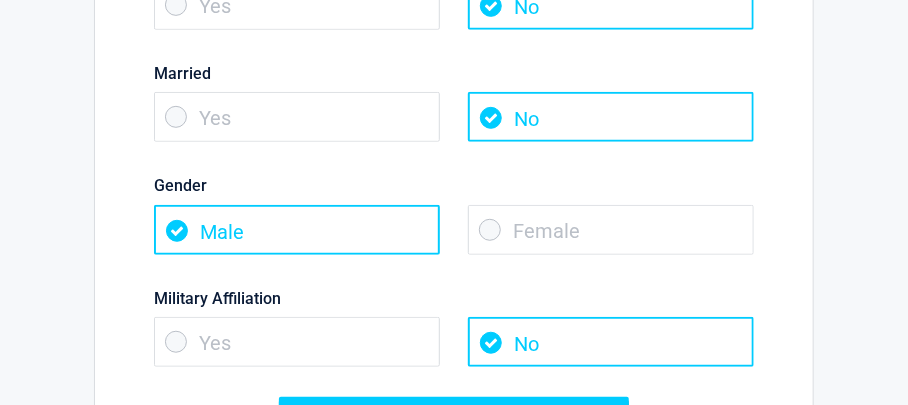 click on "Female" at bounding box center (611, 230) 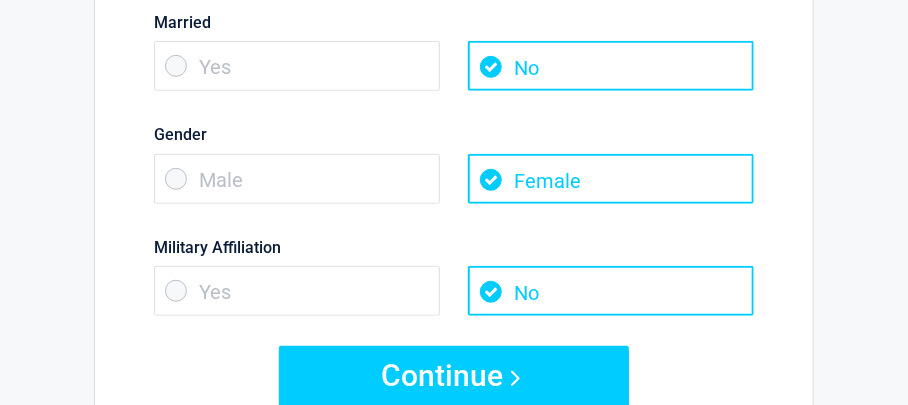 scroll, scrollTop: 353, scrollLeft: 0, axis: vertical 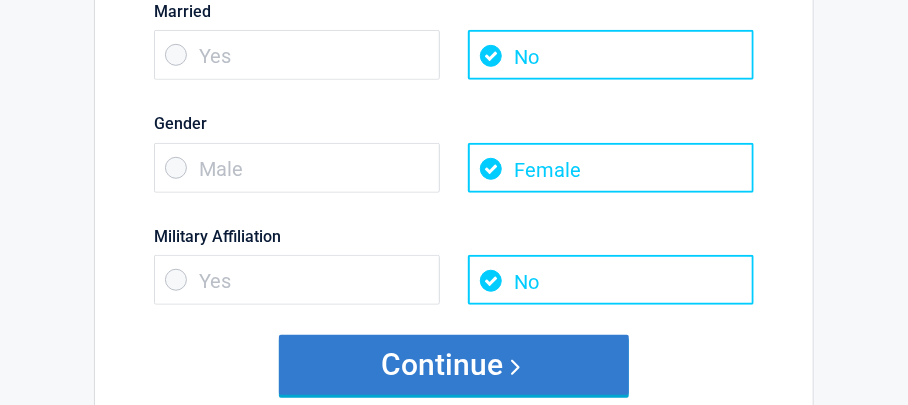 click on "Continue" at bounding box center (454, 365) 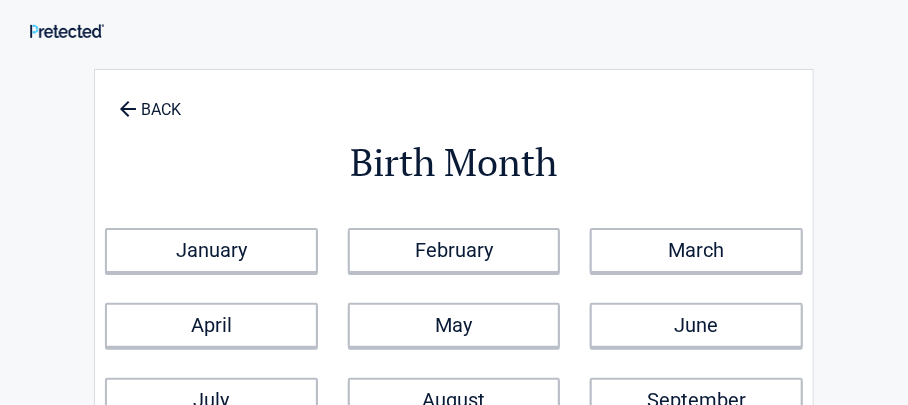 scroll, scrollTop: 0, scrollLeft: 0, axis: both 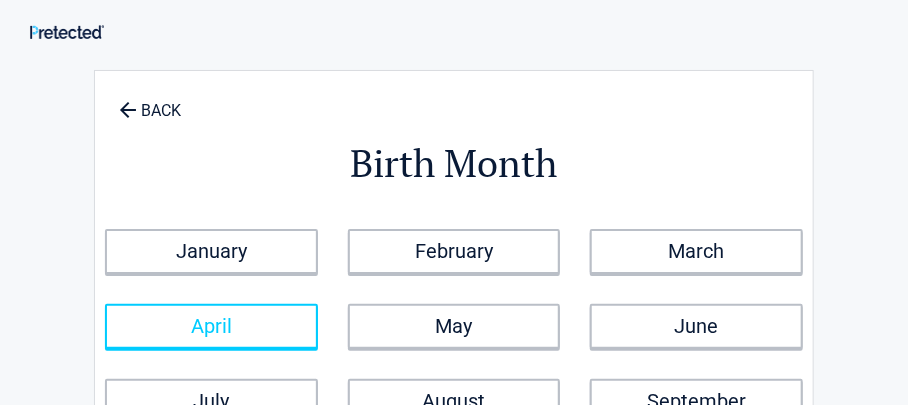 click on "April" at bounding box center [211, 326] 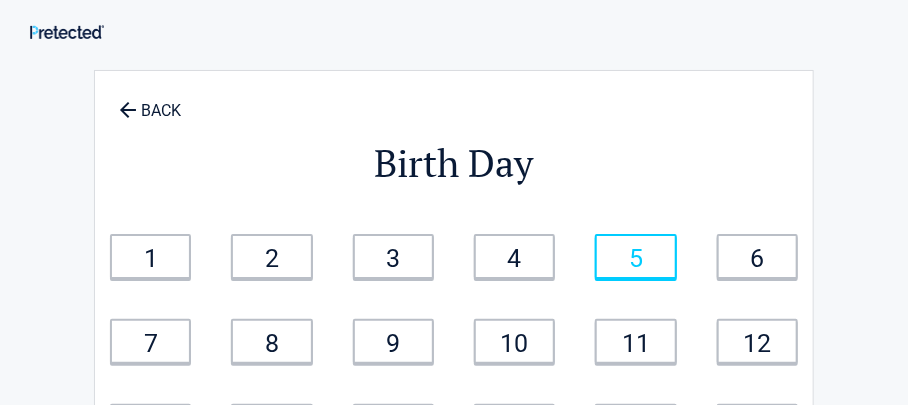 click on "5" at bounding box center [635, 256] 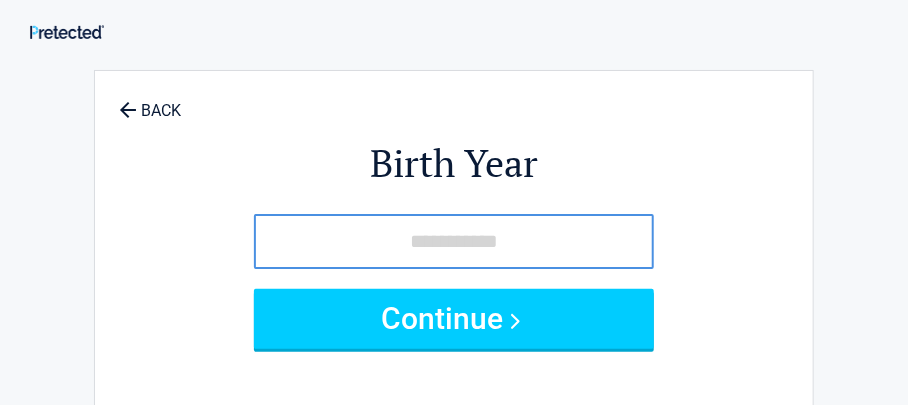 click at bounding box center (454, 241) 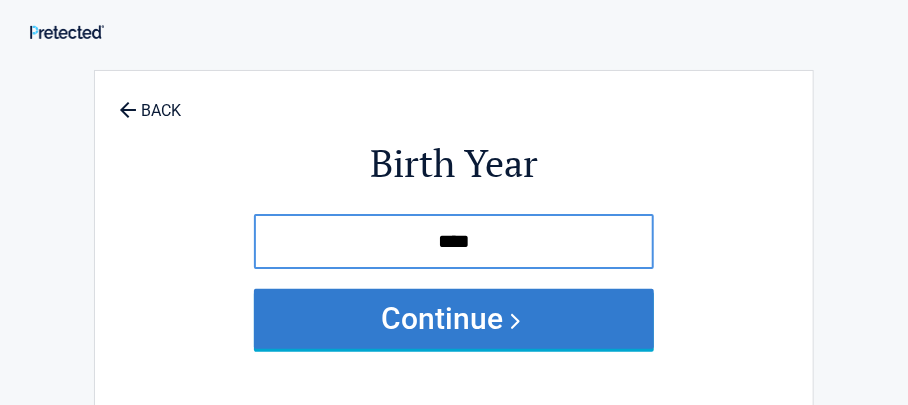 type on "****" 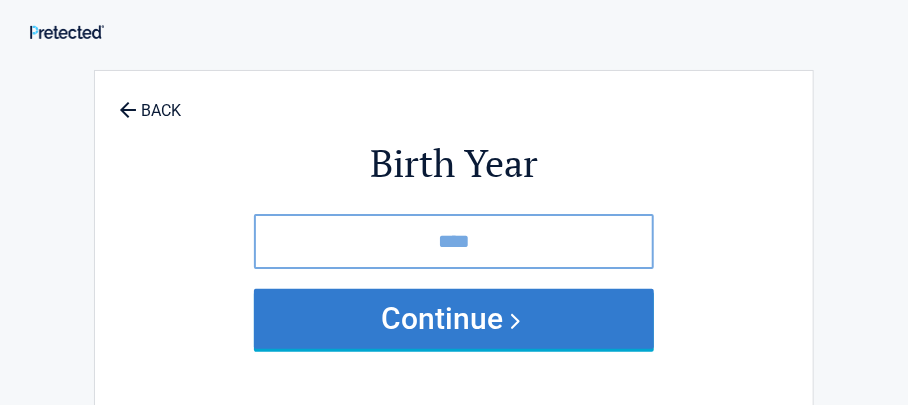 click on "Continue" at bounding box center (454, 319) 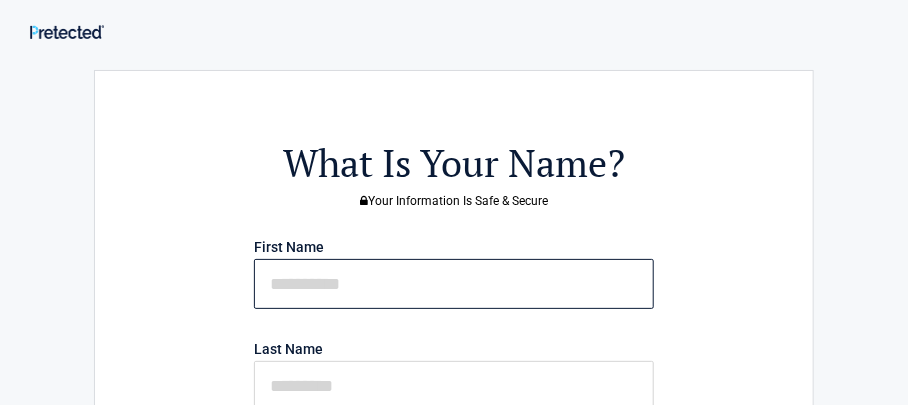 click at bounding box center (454, 284) 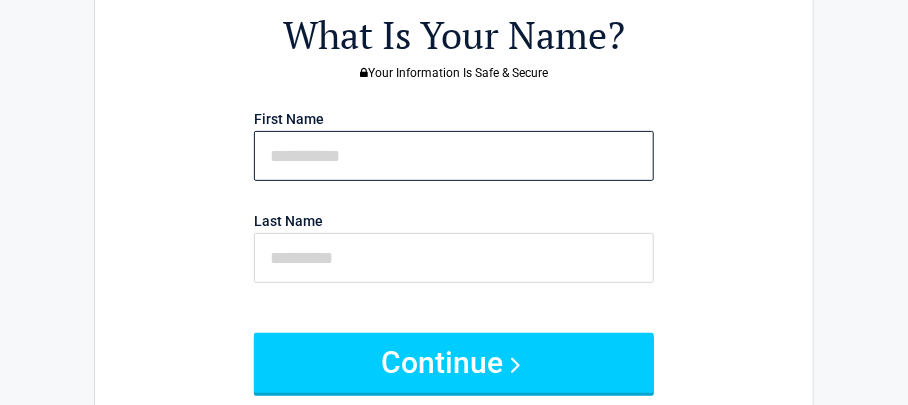 scroll, scrollTop: 129, scrollLeft: 0, axis: vertical 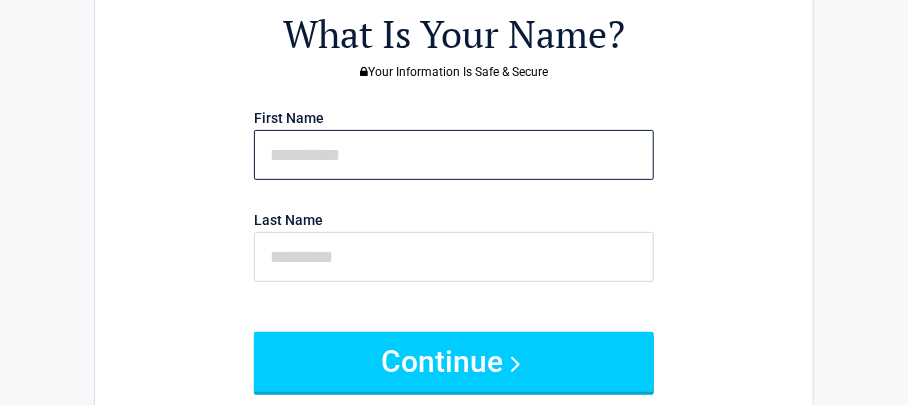 click at bounding box center (454, 155) 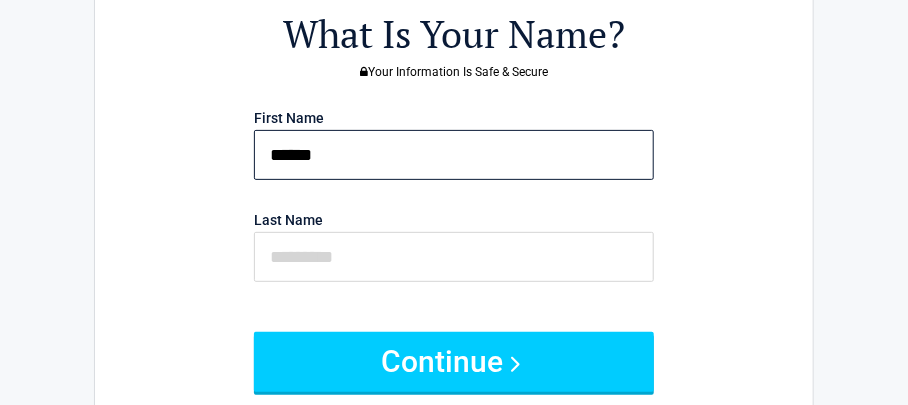 type on "******" 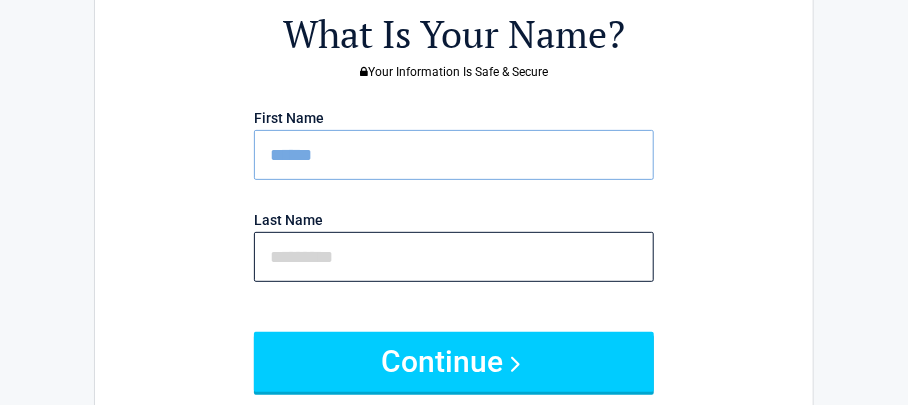 click at bounding box center [454, 257] 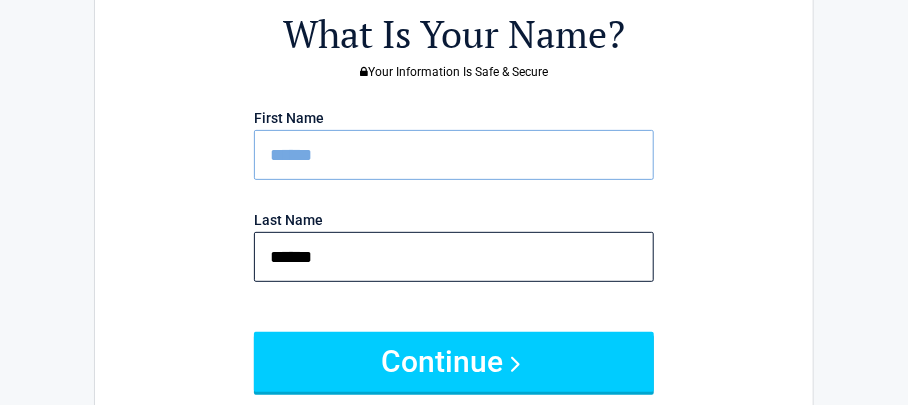 type on "******" 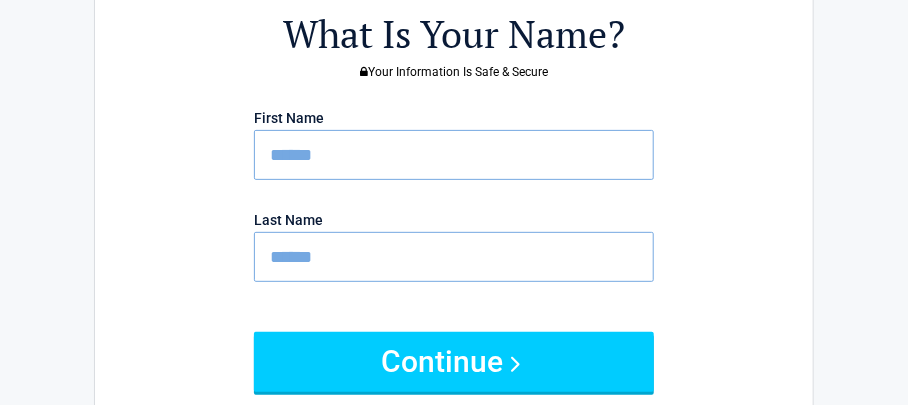 click on "******" at bounding box center [454, 155] 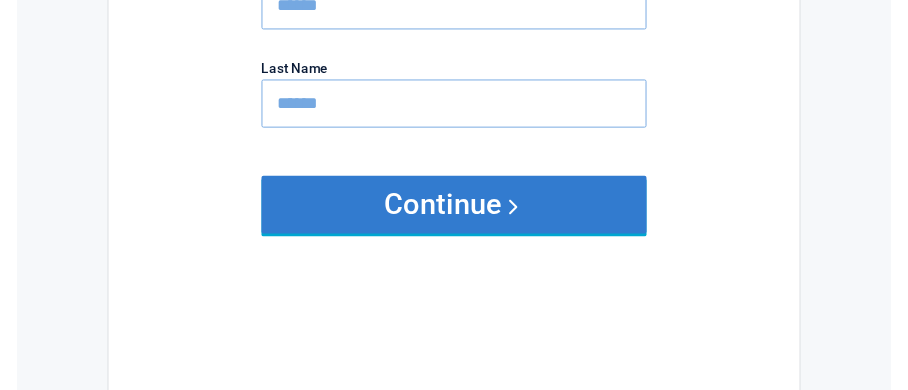 scroll, scrollTop: 279, scrollLeft: 0, axis: vertical 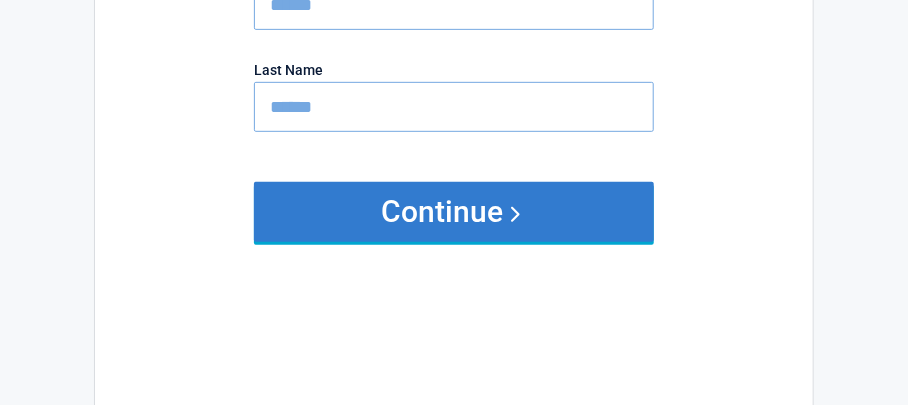 type on "******" 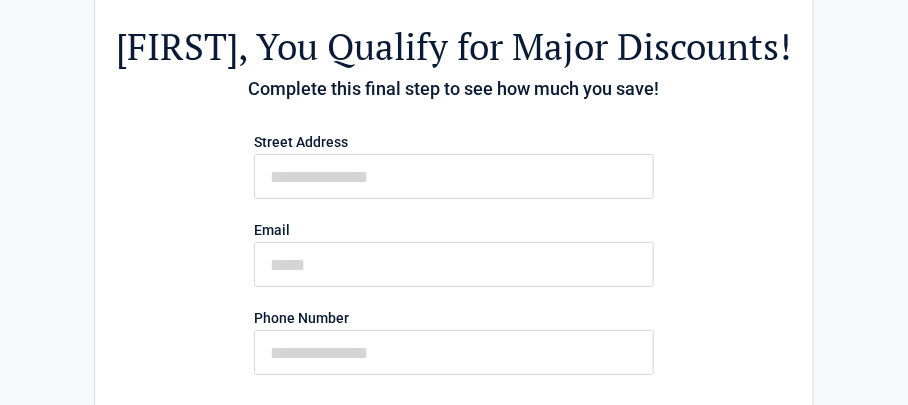 scroll, scrollTop: 114, scrollLeft: 0, axis: vertical 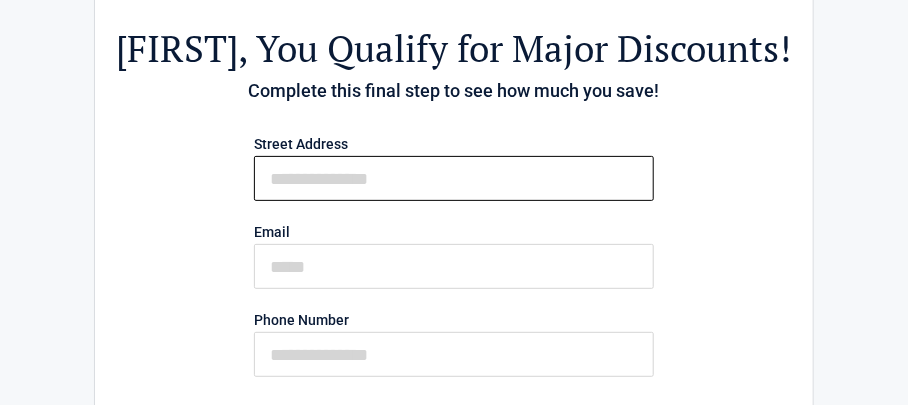 click on "First Name" at bounding box center [454, 178] 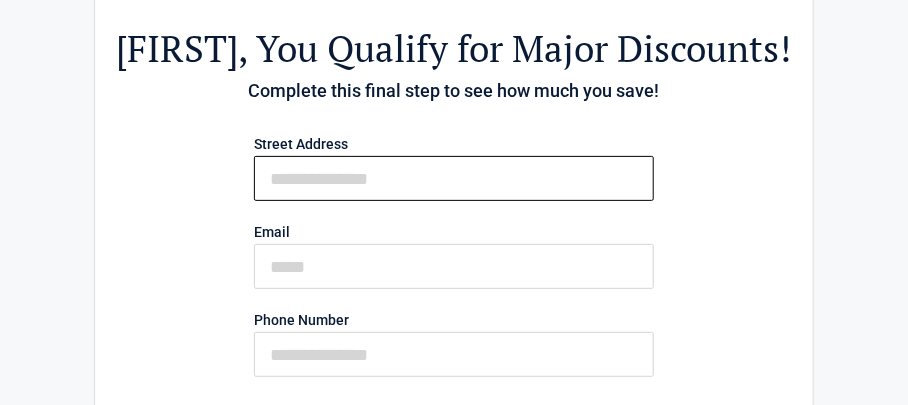 type on "**********" 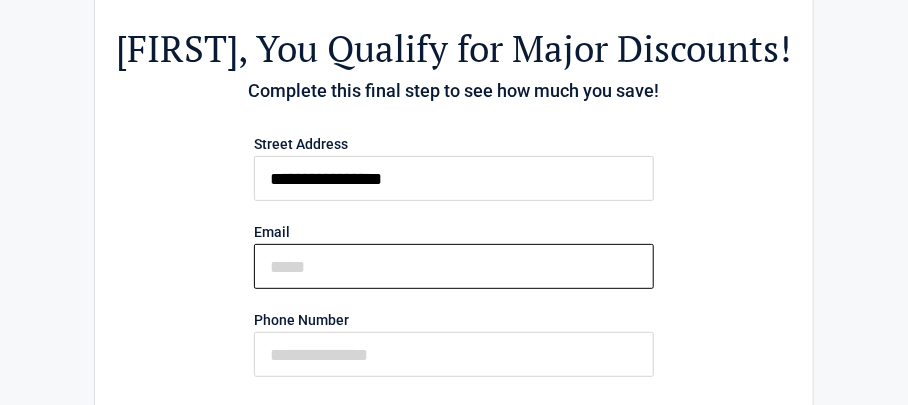 type on "**********" 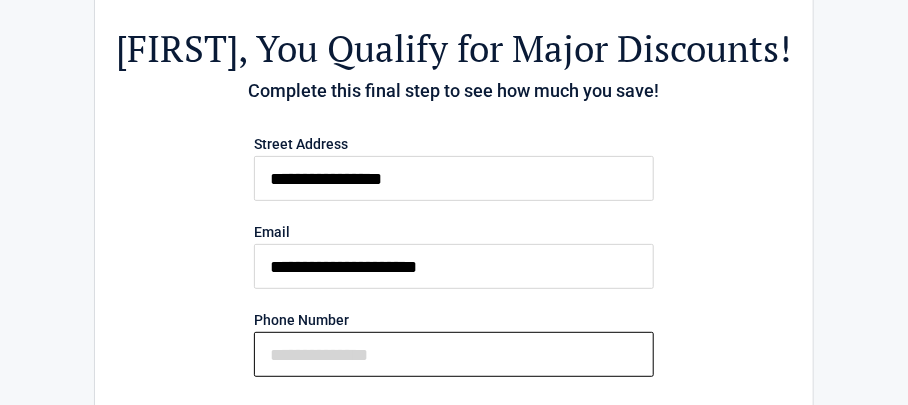 type on "**********" 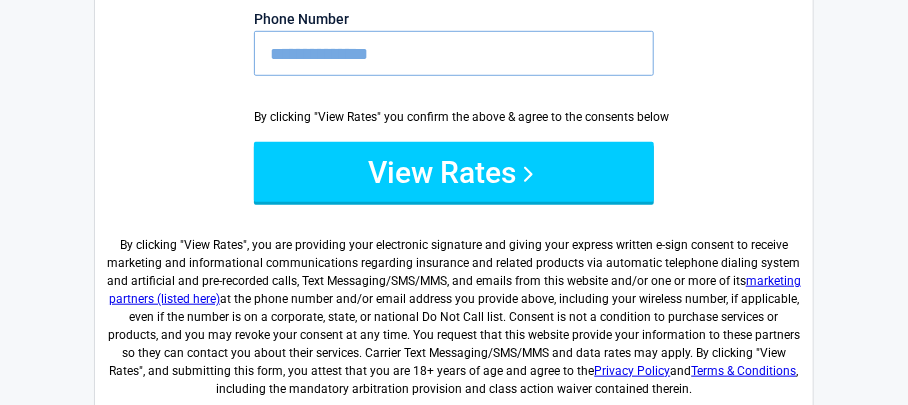 scroll, scrollTop: 431, scrollLeft: 0, axis: vertical 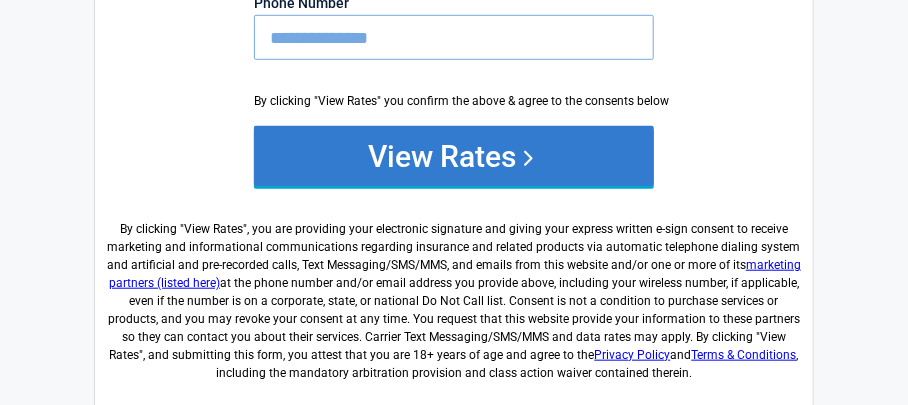 click on "View Rates" at bounding box center (454, 156) 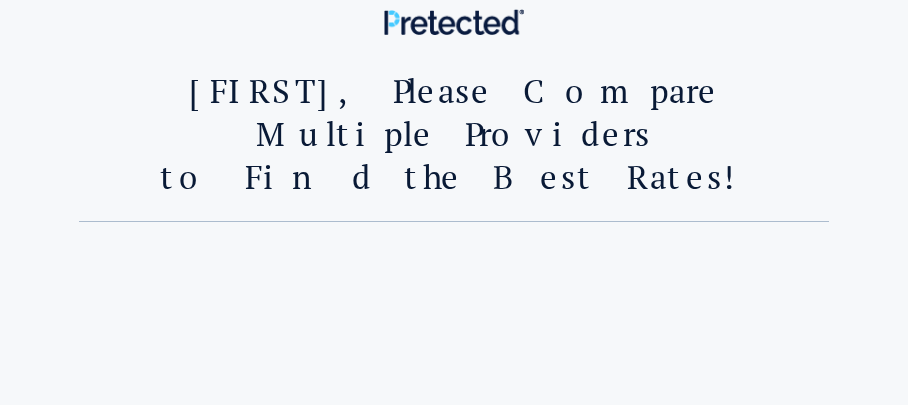 scroll, scrollTop: 0, scrollLeft: 0, axis: both 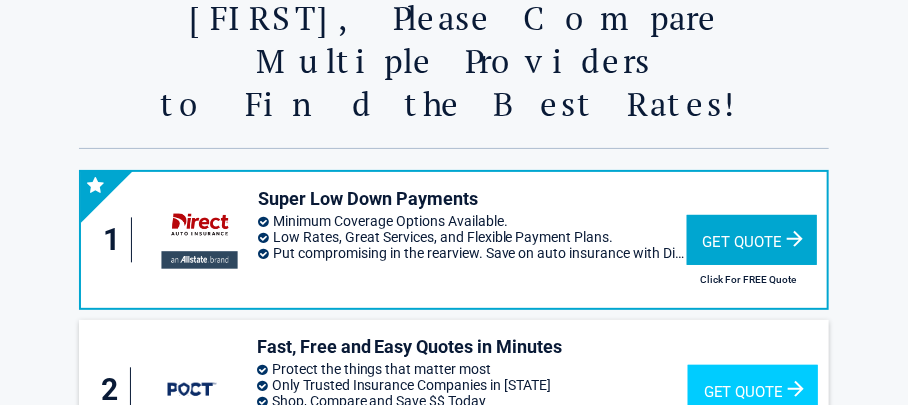 click on "Get Quote" at bounding box center (752, 240) 